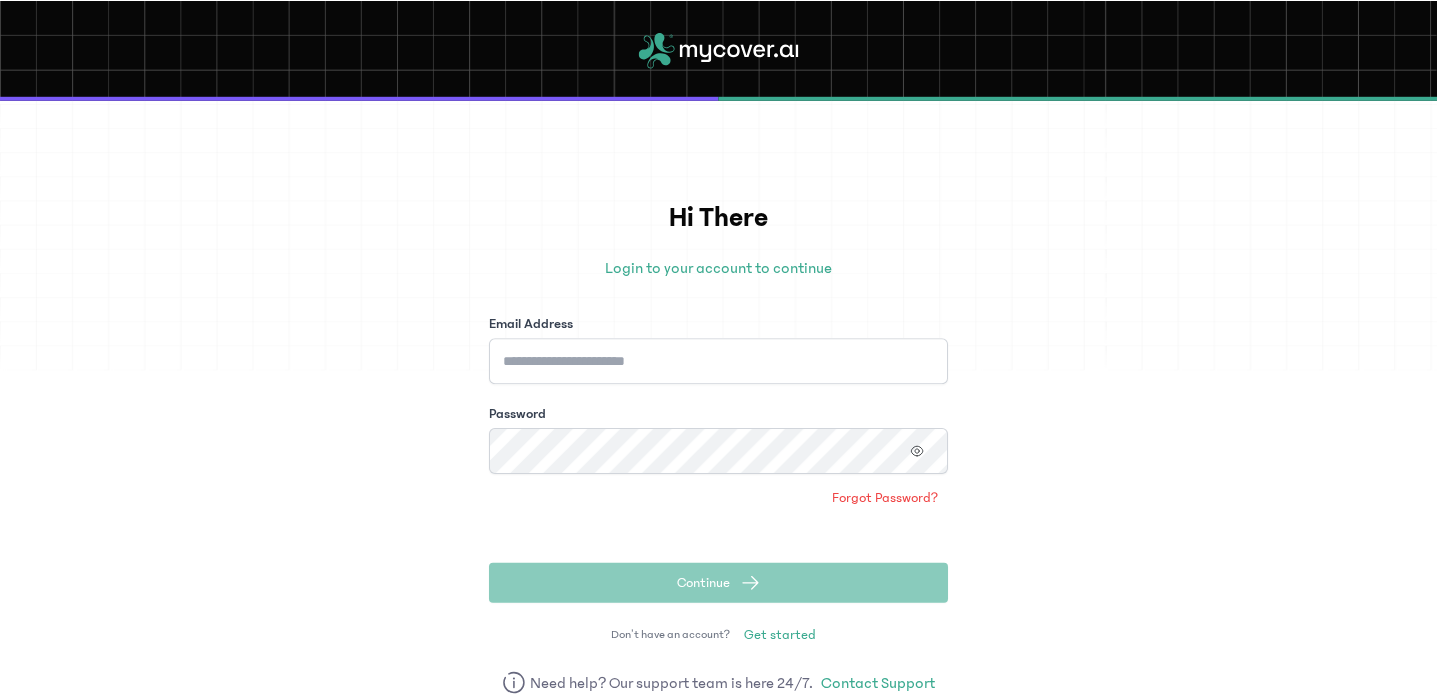 scroll, scrollTop: 0, scrollLeft: 0, axis: both 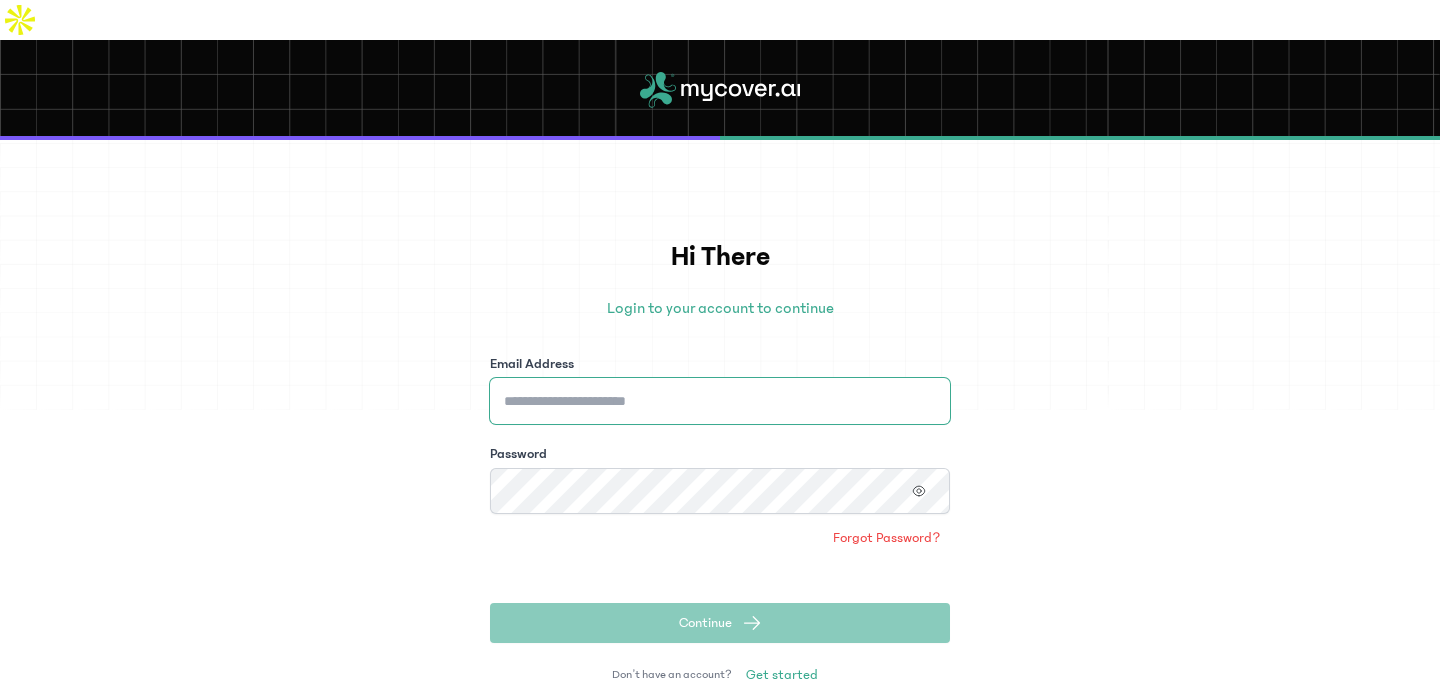 click on "Email Address" at bounding box center [720, 401] 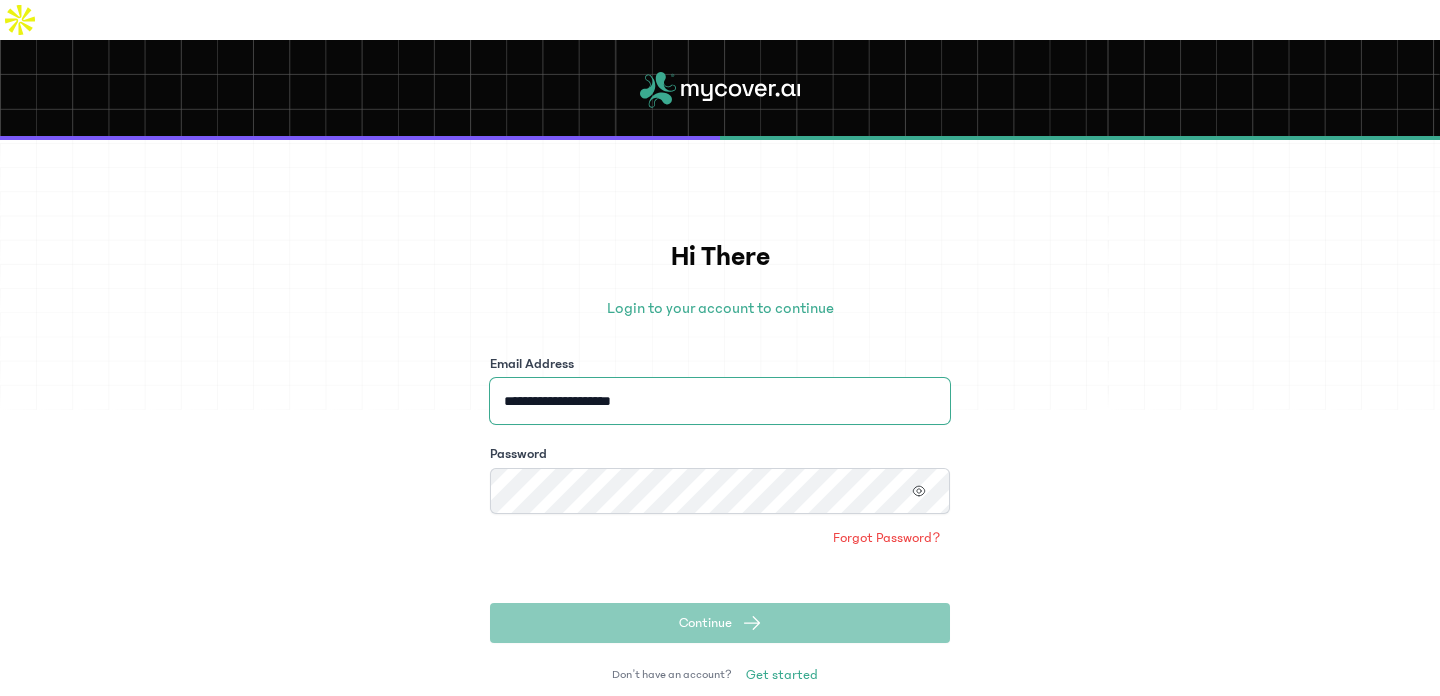 type on "**********" 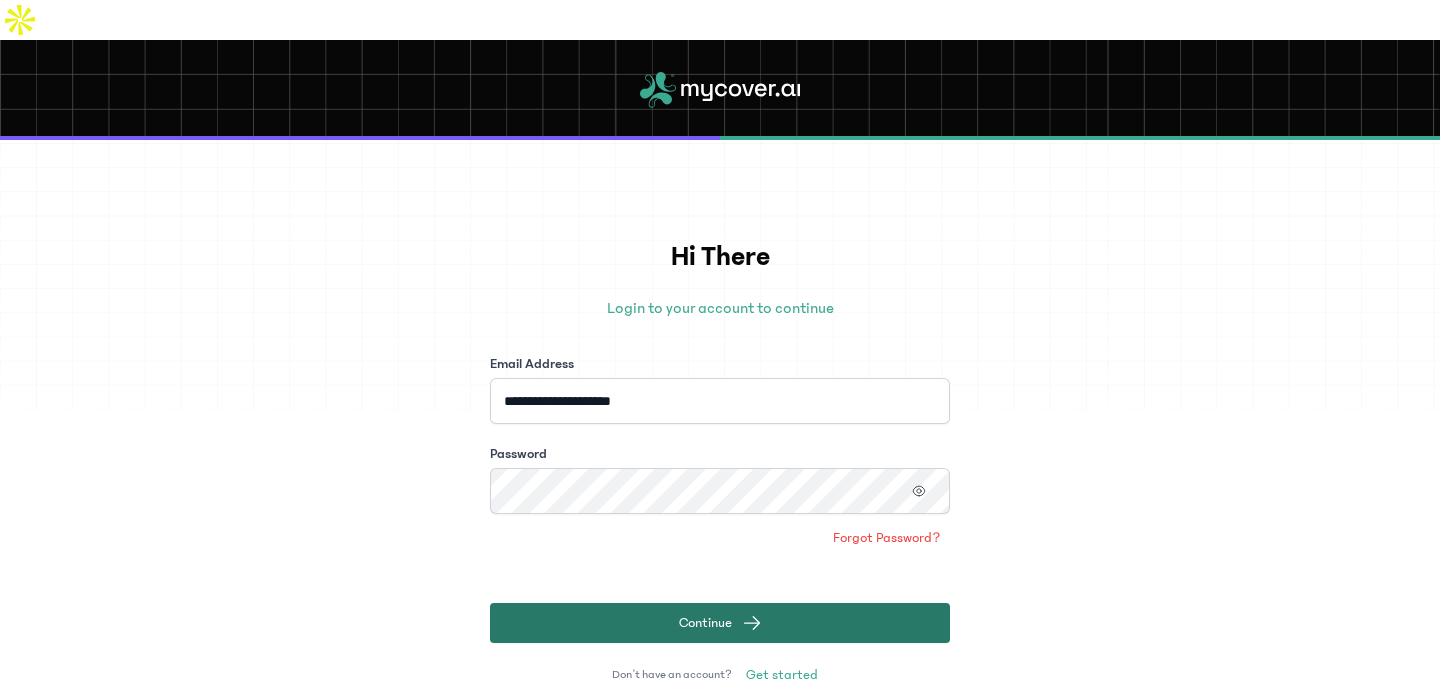 click on "Continue" 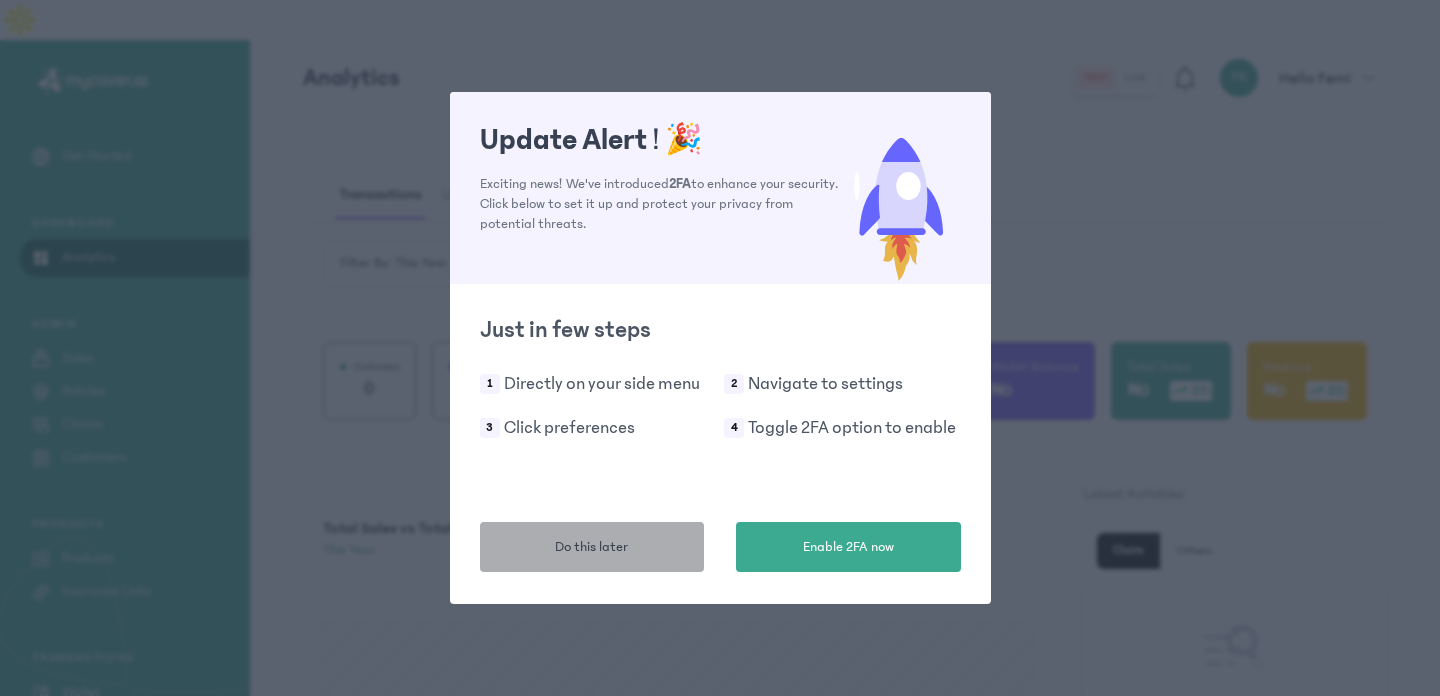 click on "Do this later" at bounding box center (592, 547) 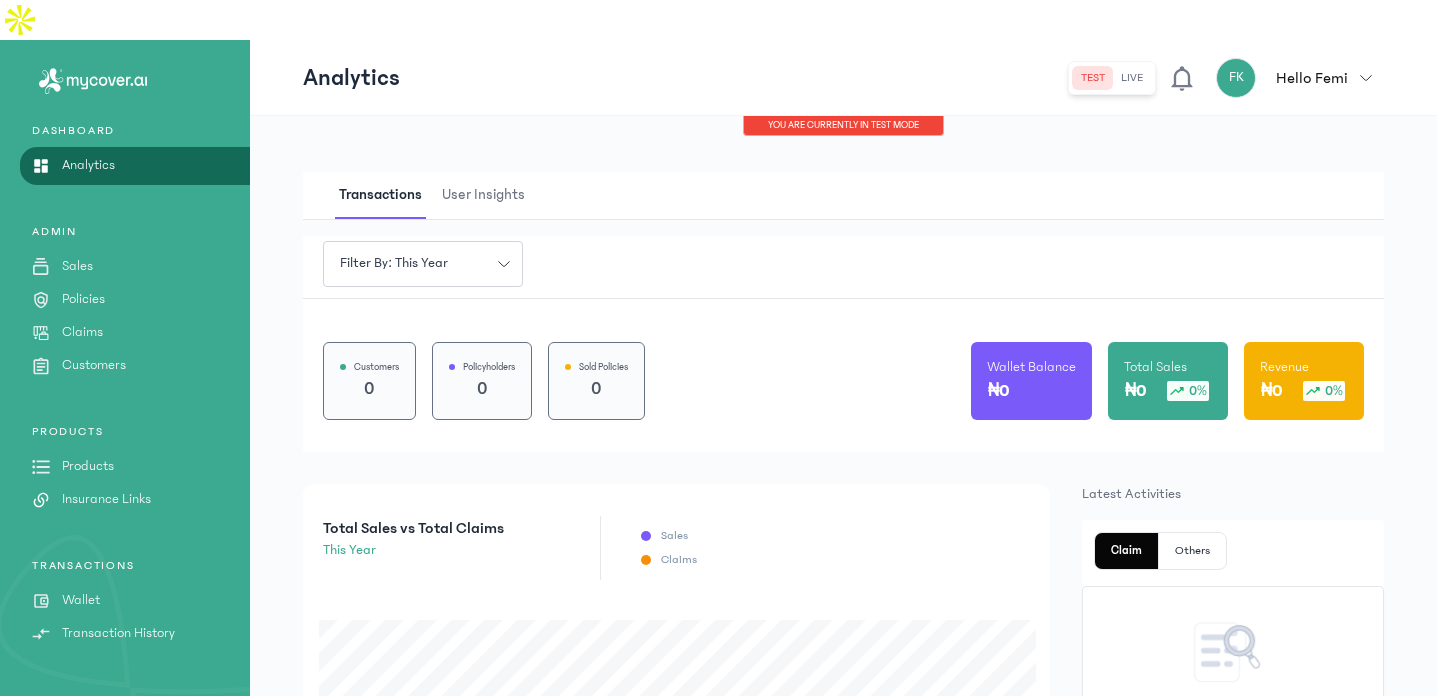 scroll, scrollTop: 162, scrollLeft: 0, axis: vertical 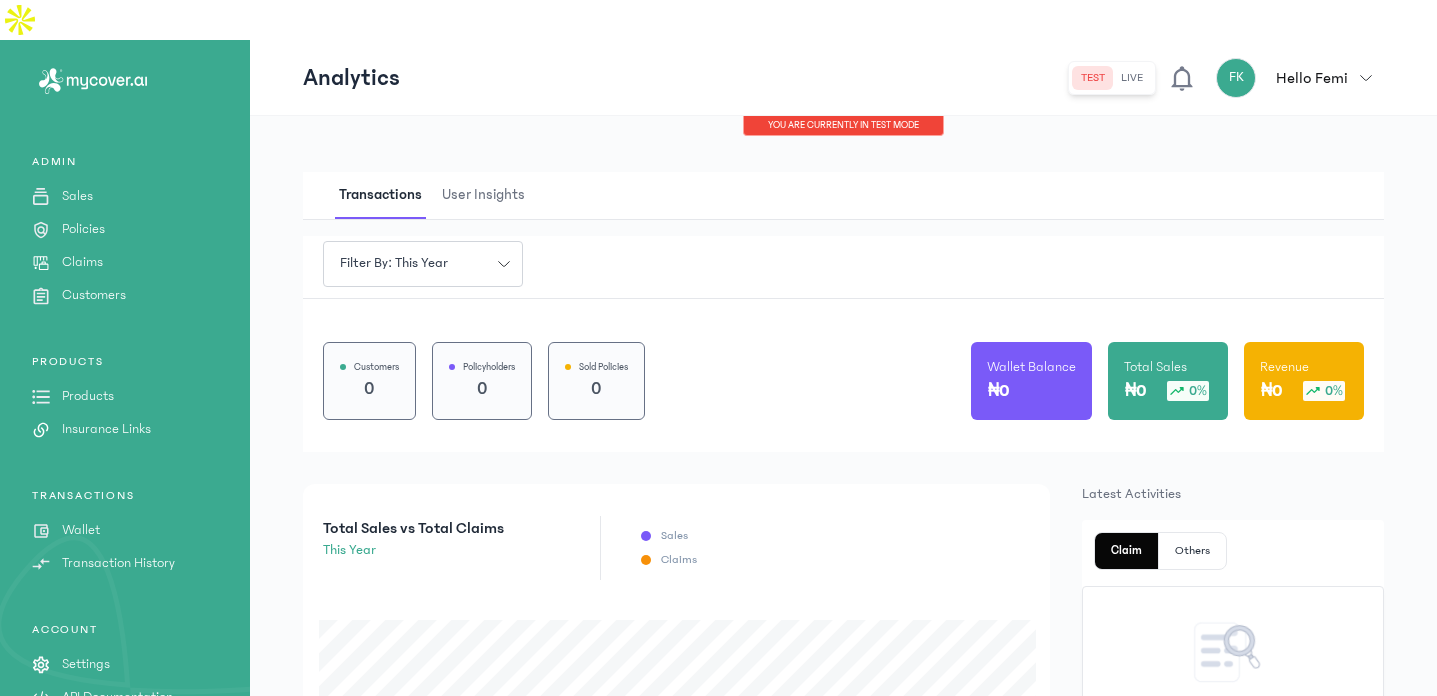 click on "Transaction History" at bounding box center (118, 563) 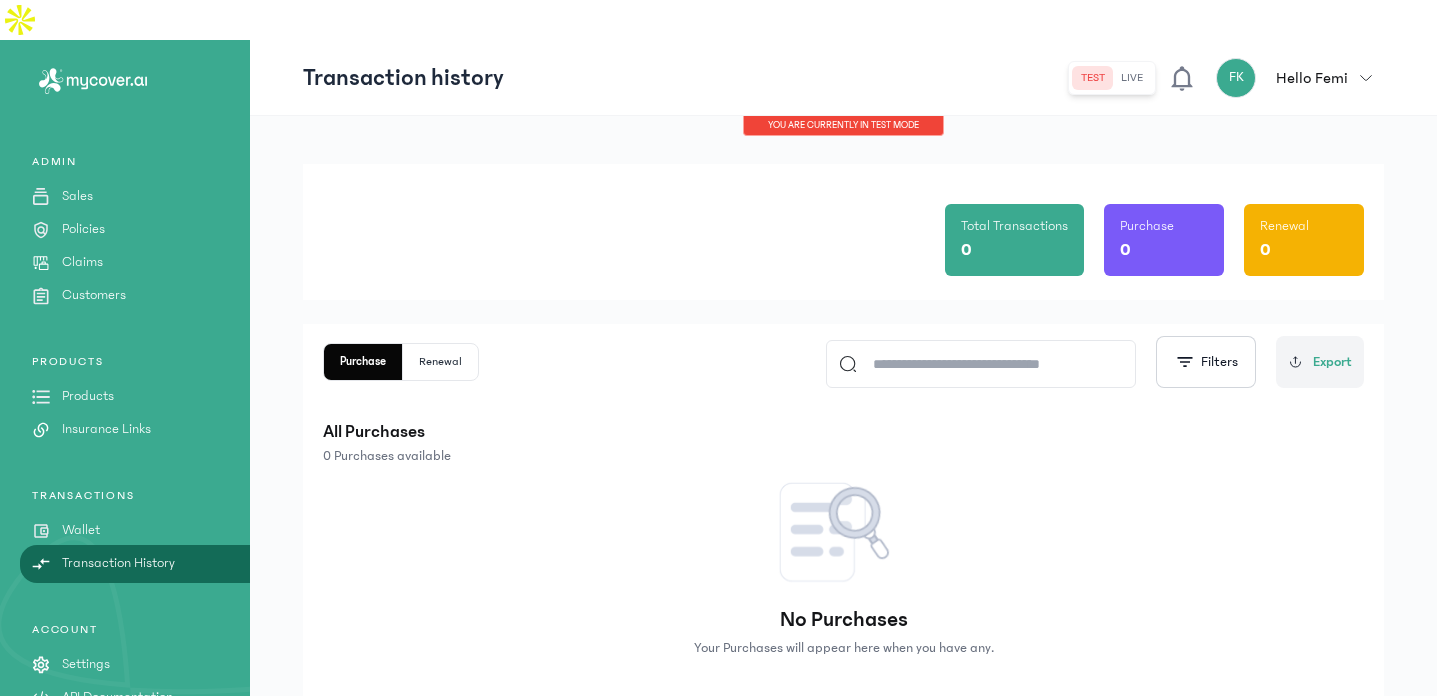 click on "Wallet" at bounding box center [81, 530] 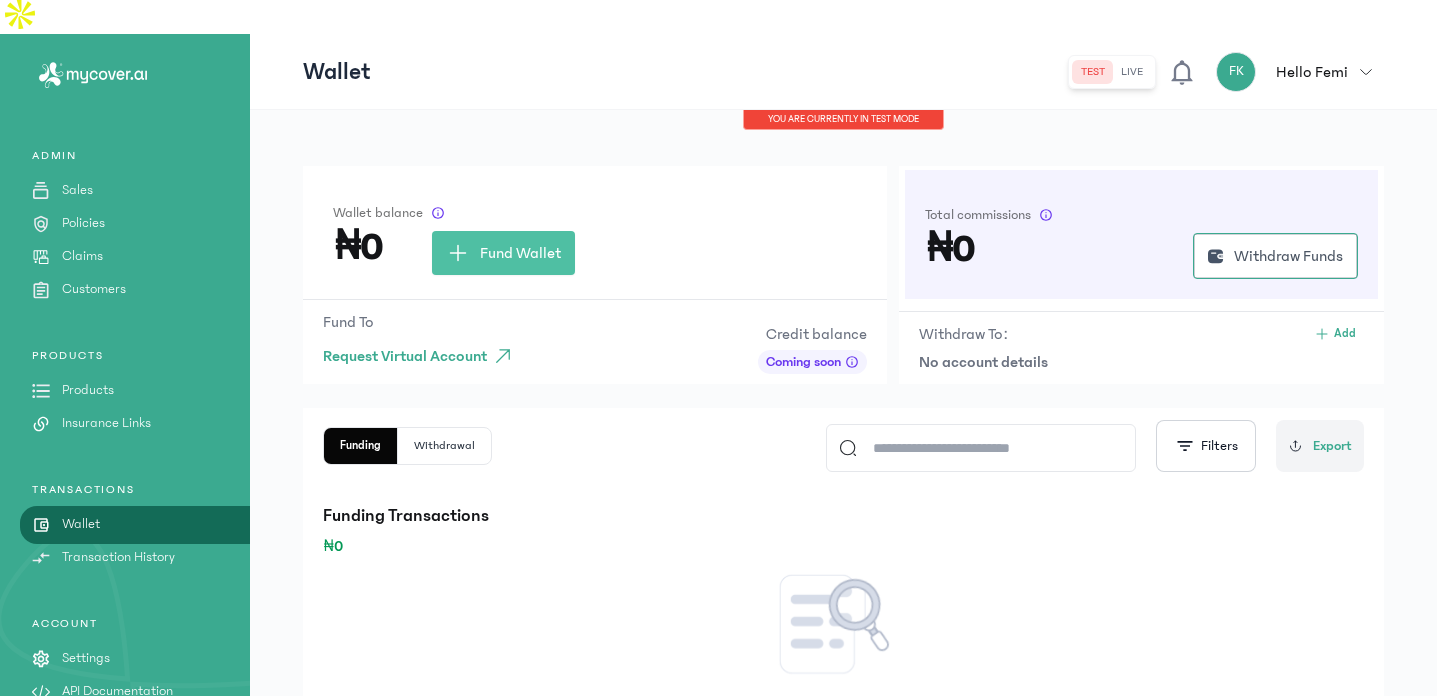 scroll, scrollTop: 0, scrollLeft: 0, axis: both 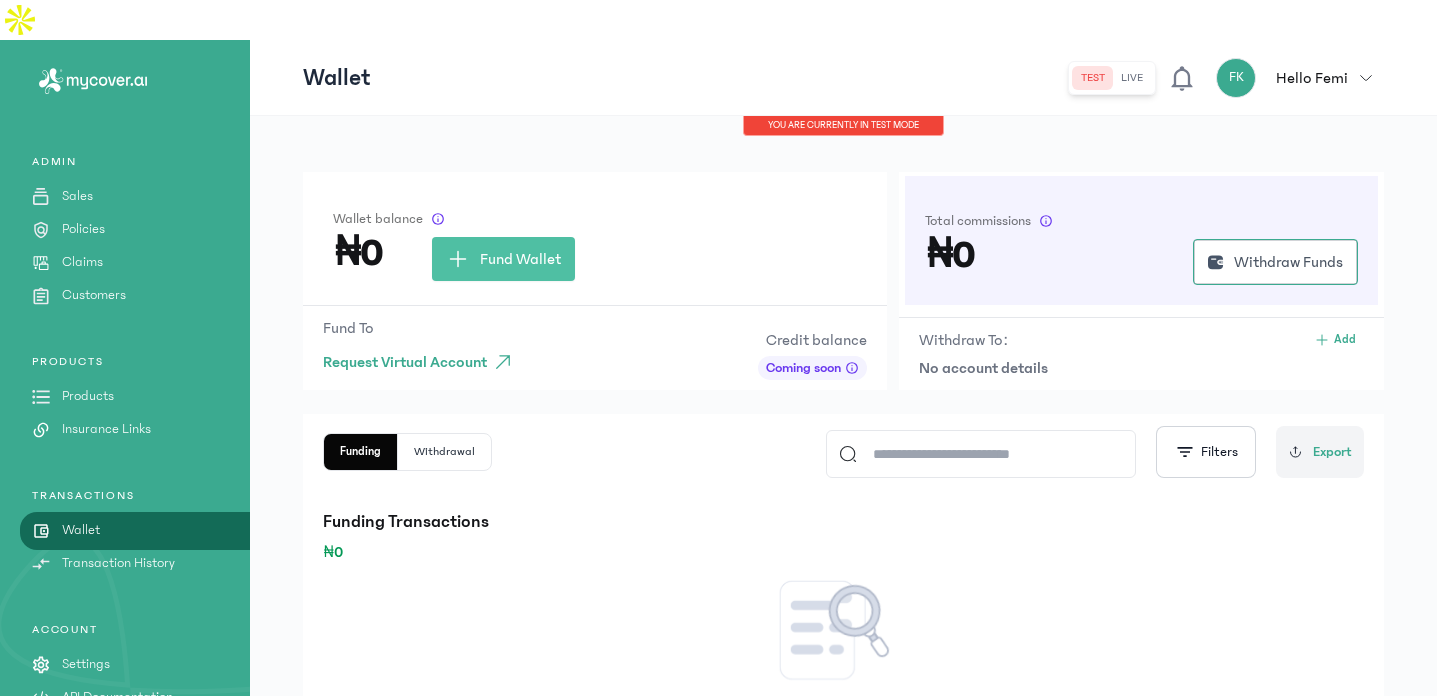 click on "Withdrawal" 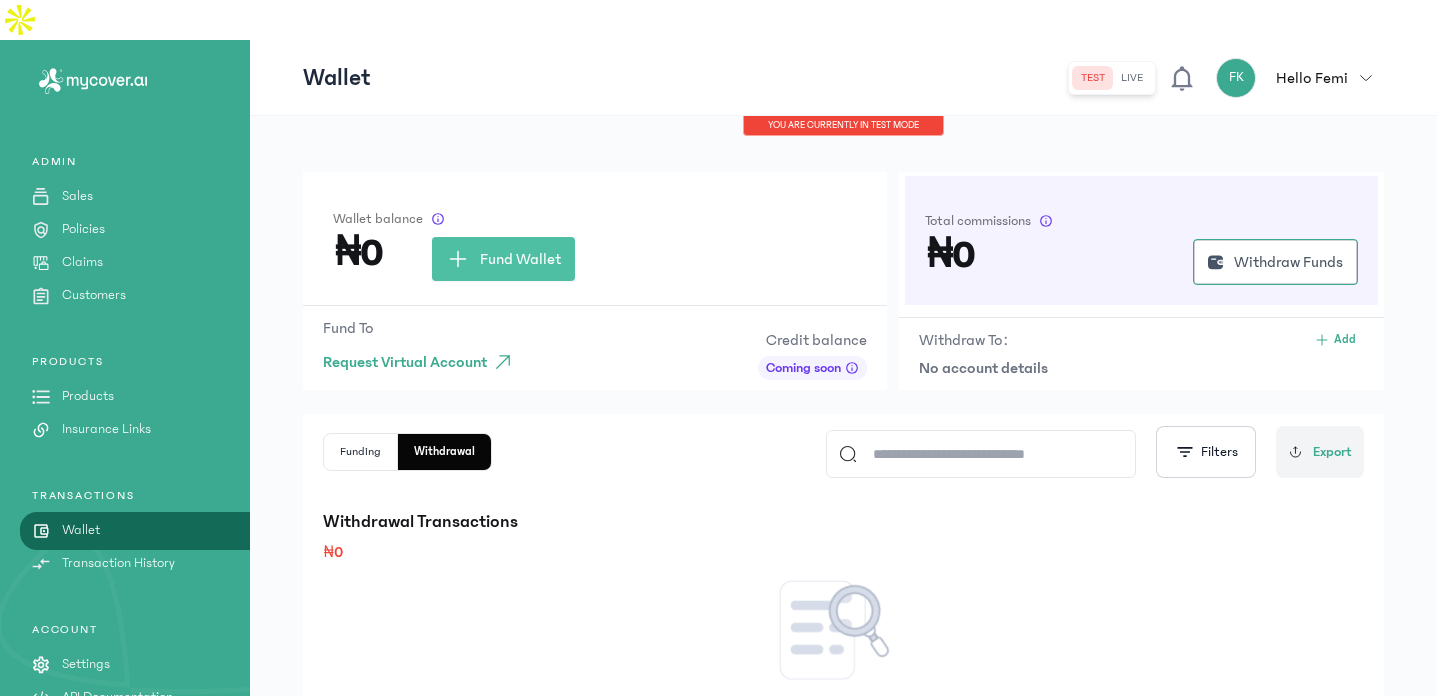 click on "Funding" 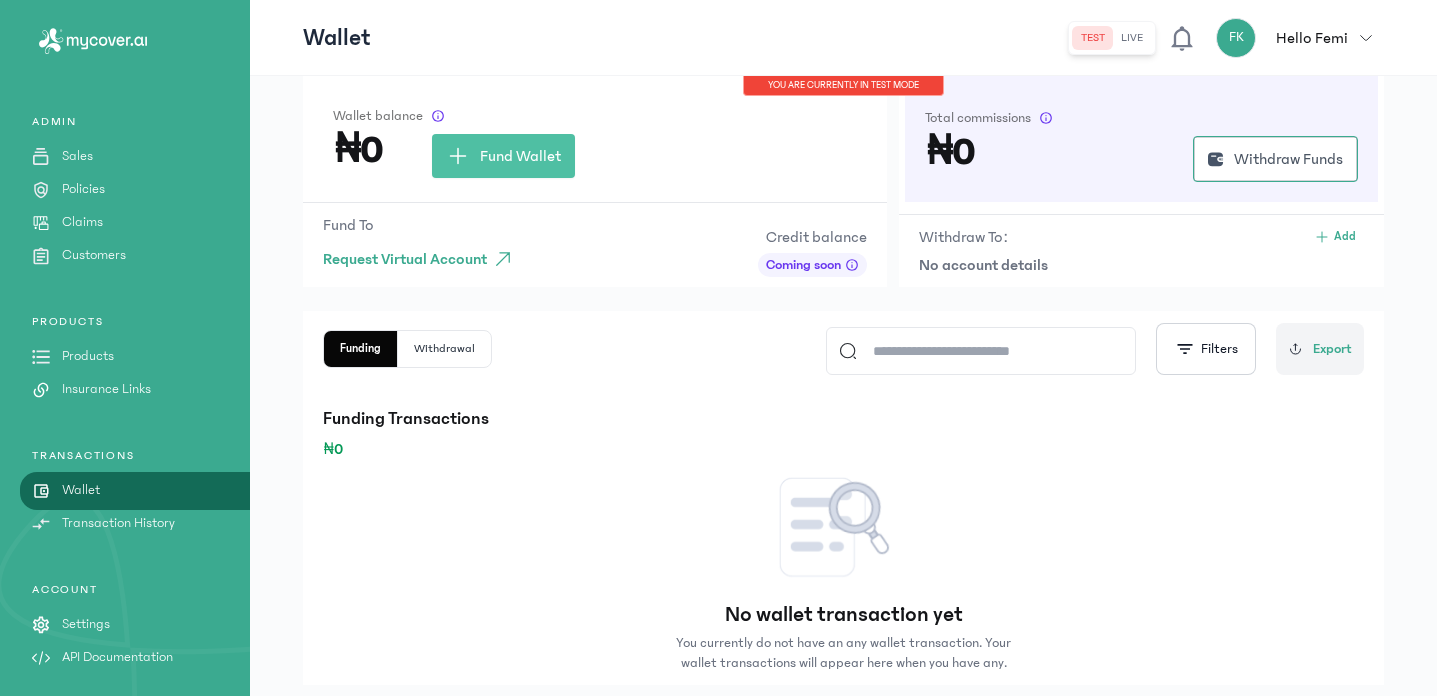 scroll, scrollTop: 116, scrollLeft: 0, axis: vertical 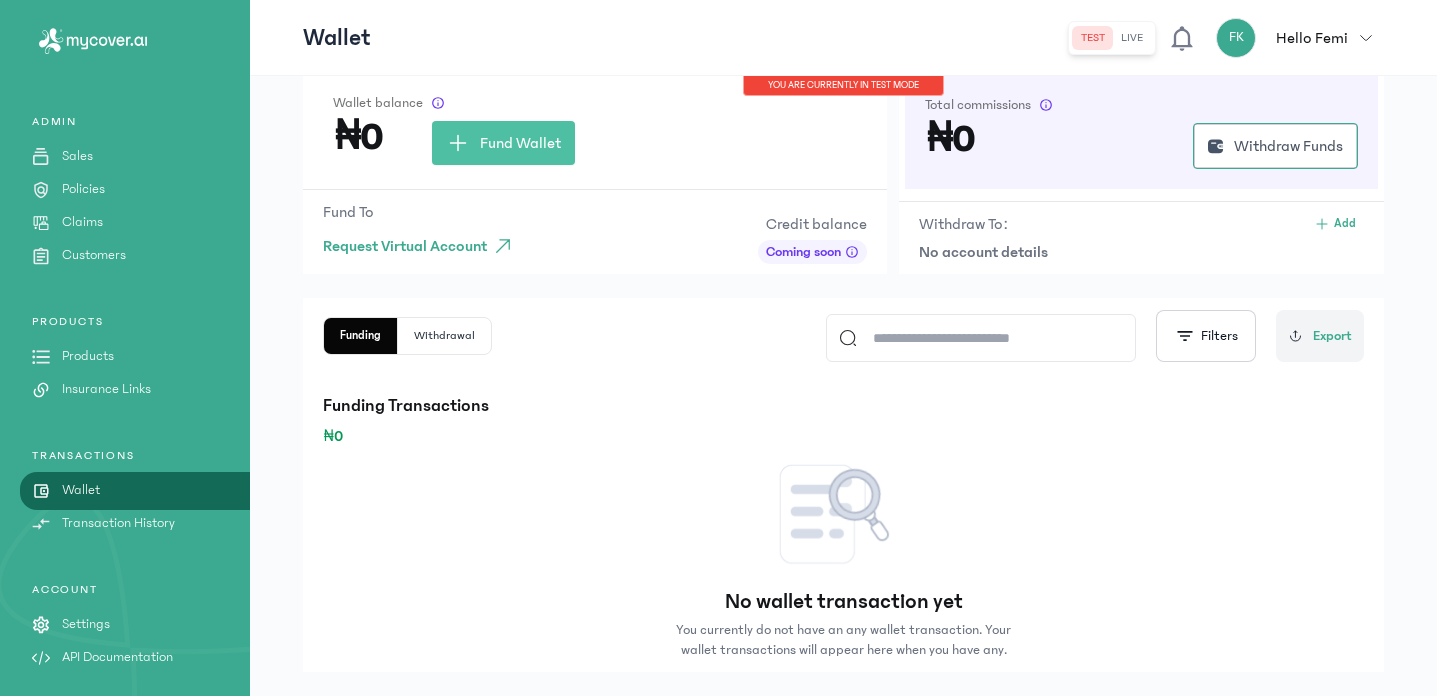 click on "Get Started DASHBOARD
Analytics ADMIN
Sales
Policies
Claims
Customers PRODUCTS
Products
Insurance Links TRANSACTIONS
Wallet
Transaction History ACCOUNT
Settings
API Documentation" at bounding box center [125, 320] 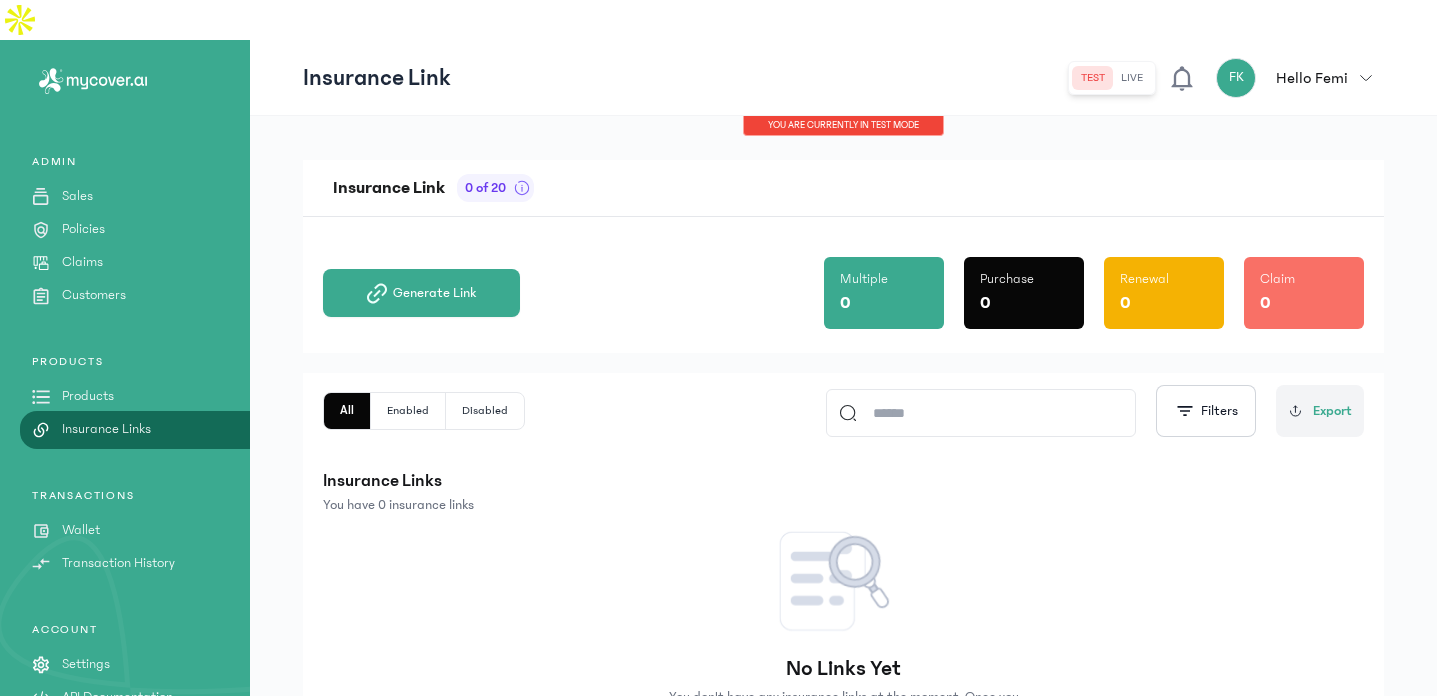click on "Products" at bounding box center (88, 396) 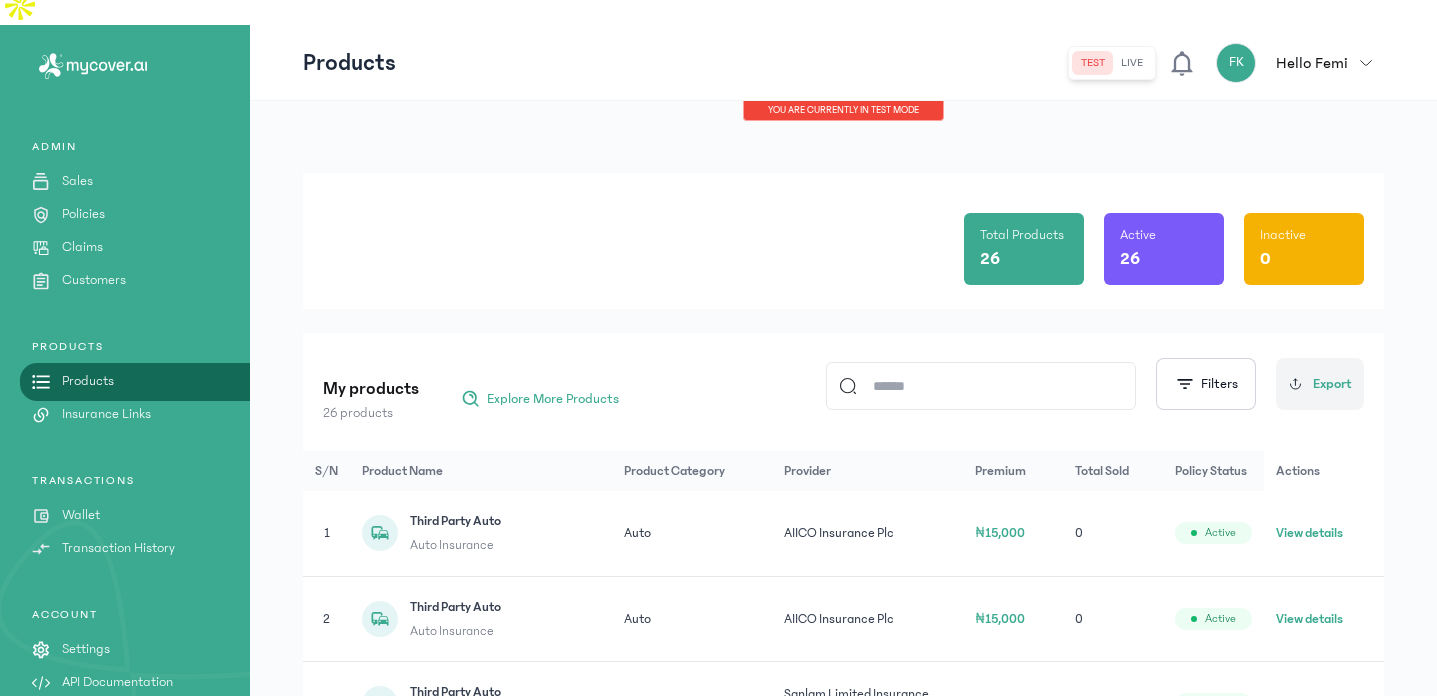 scroll, scrollTop: 17, scrollLeft: 0, axis: vertical 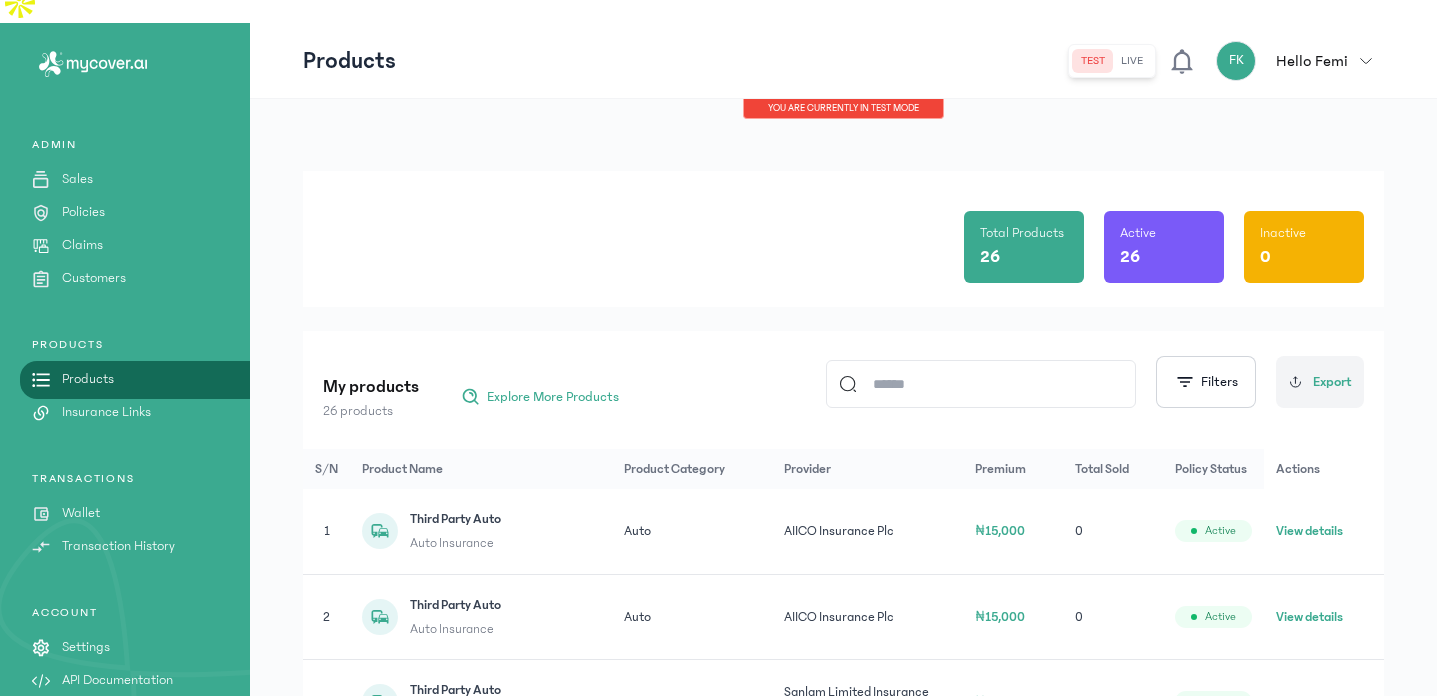 click on "View details" 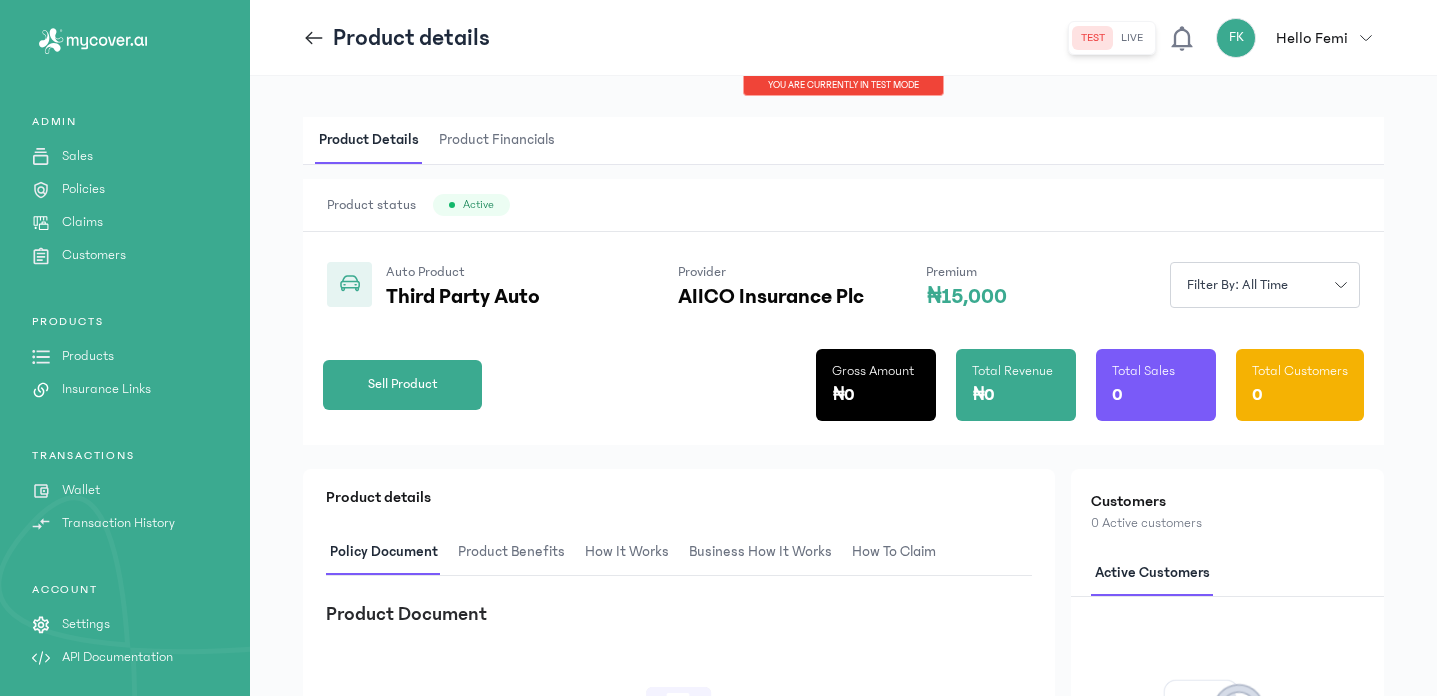 scroll, scrollTop: 0, scrollLeft: 0, axis: both 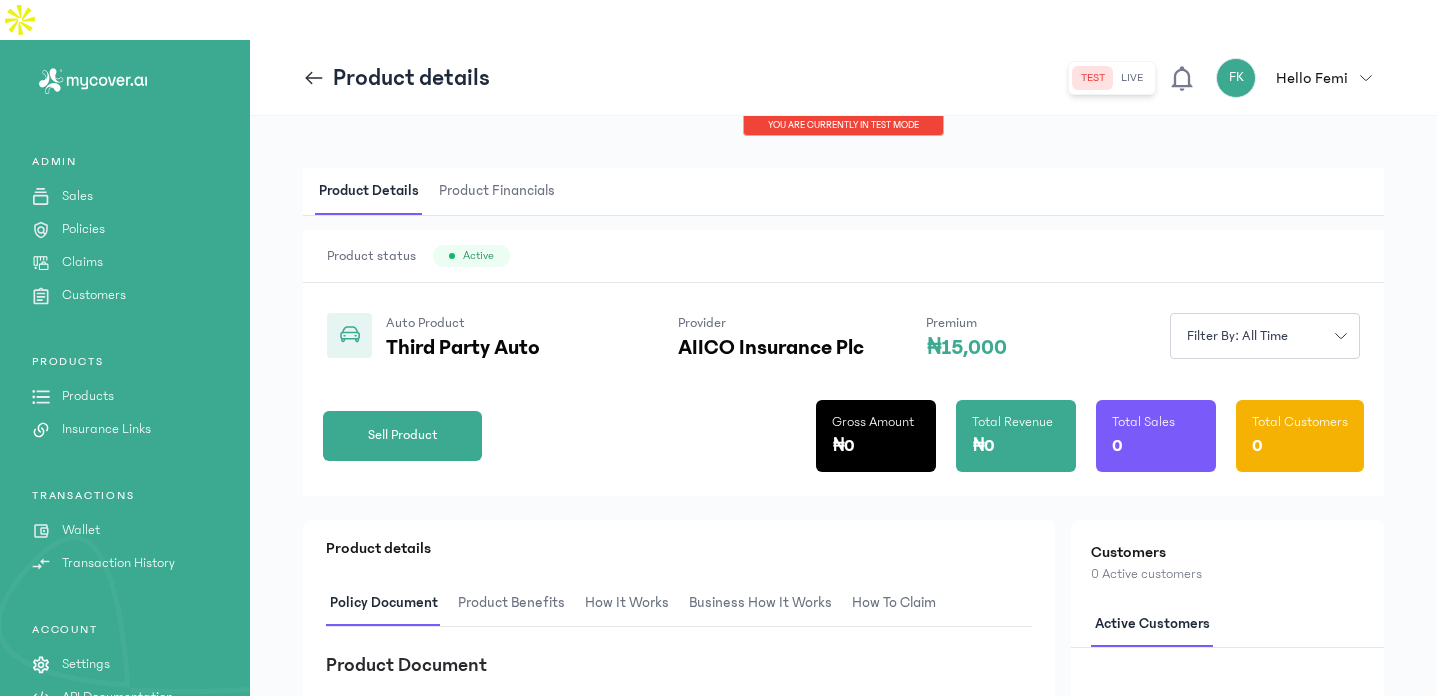 click on "Products" at bounding box center (88, 396) 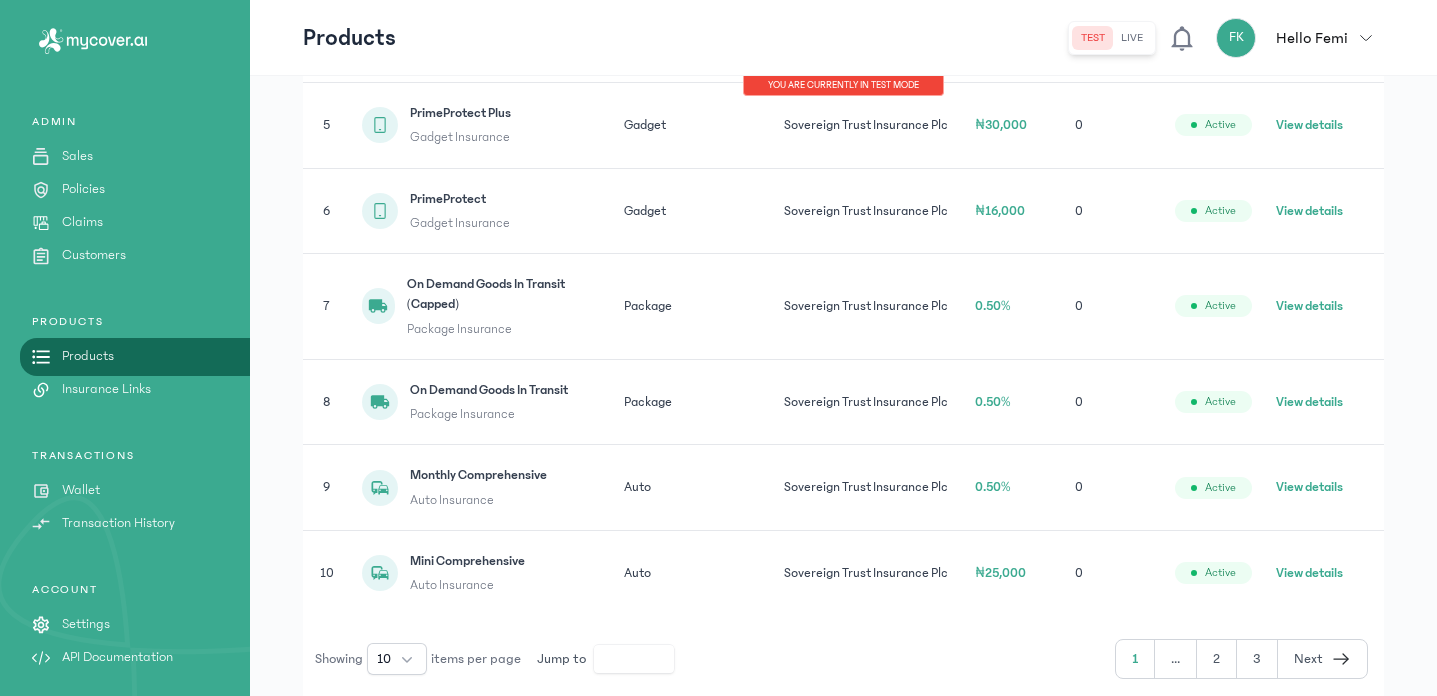 scroll, scrollTop: 808, scrollLeft: 0, axis: vertical 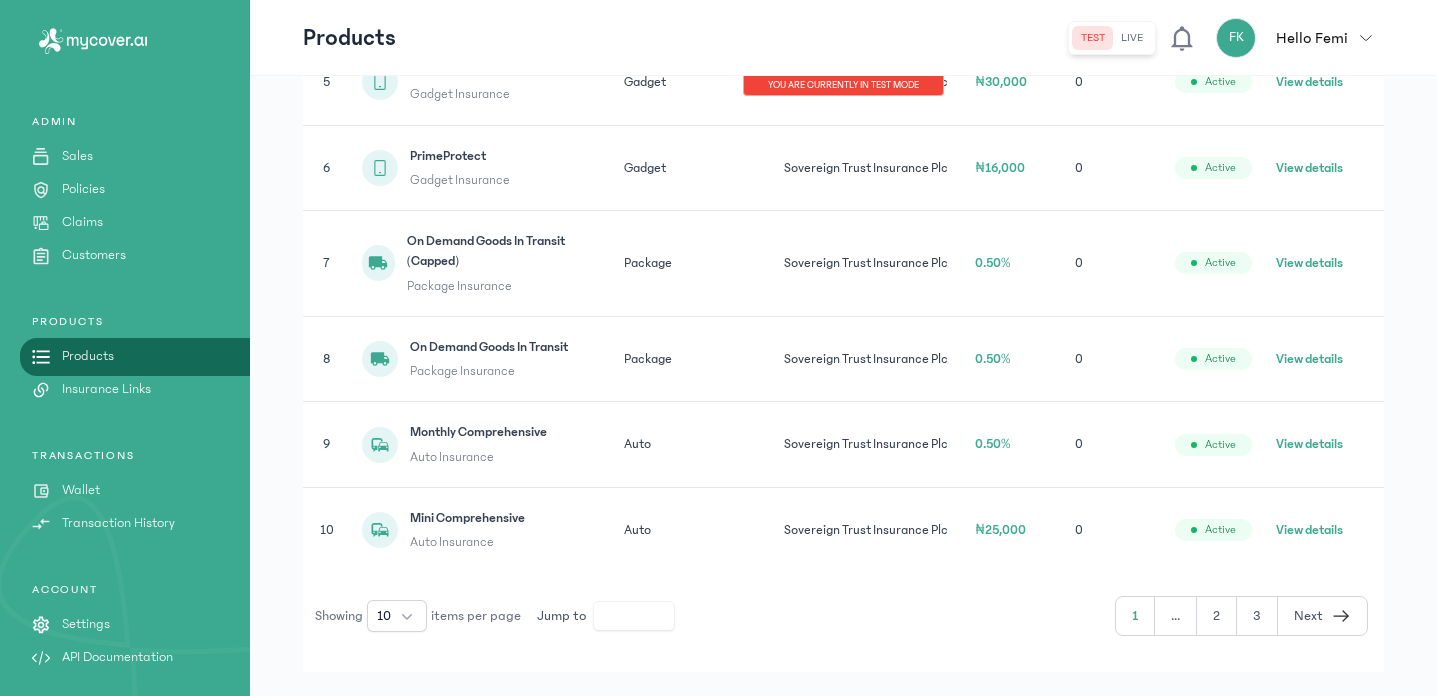 click on "Wallet" at bounding box center (81, 490) 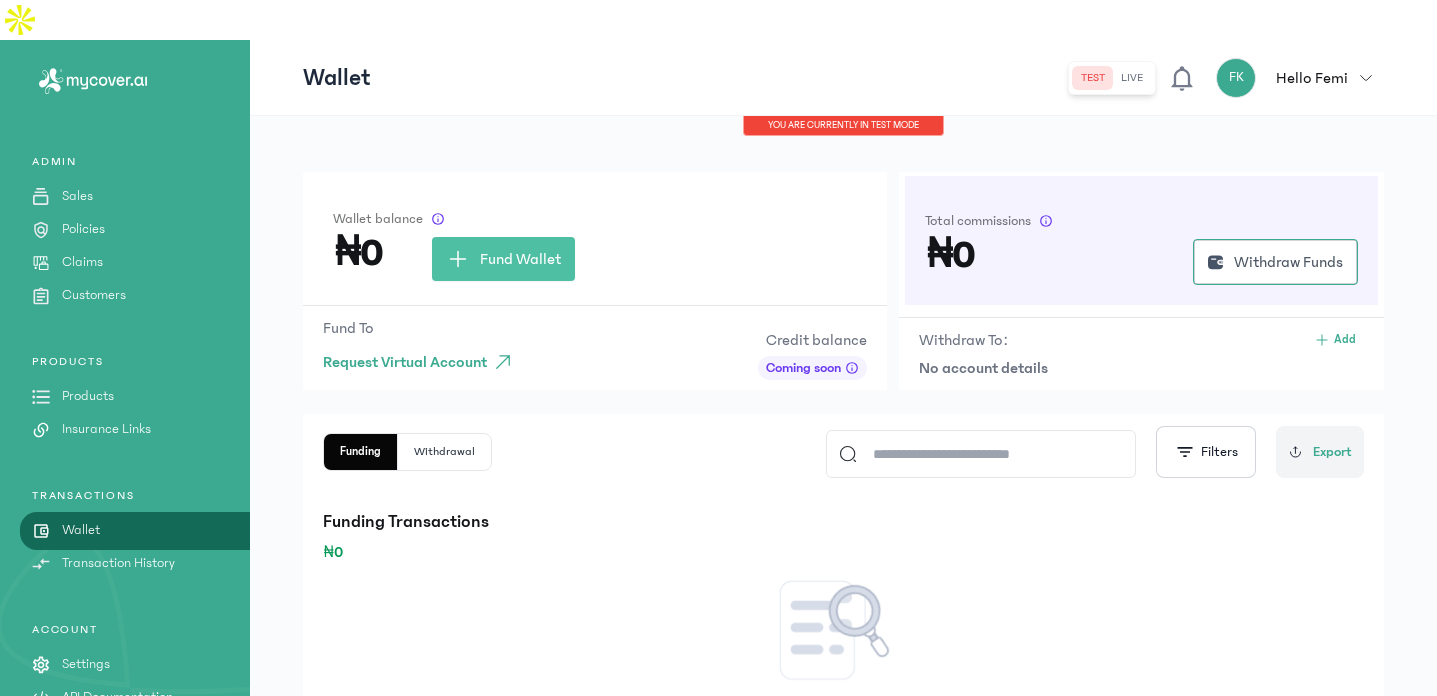 scroll, scrollTop: 1, scrollLeft: 0, axis: vertical 